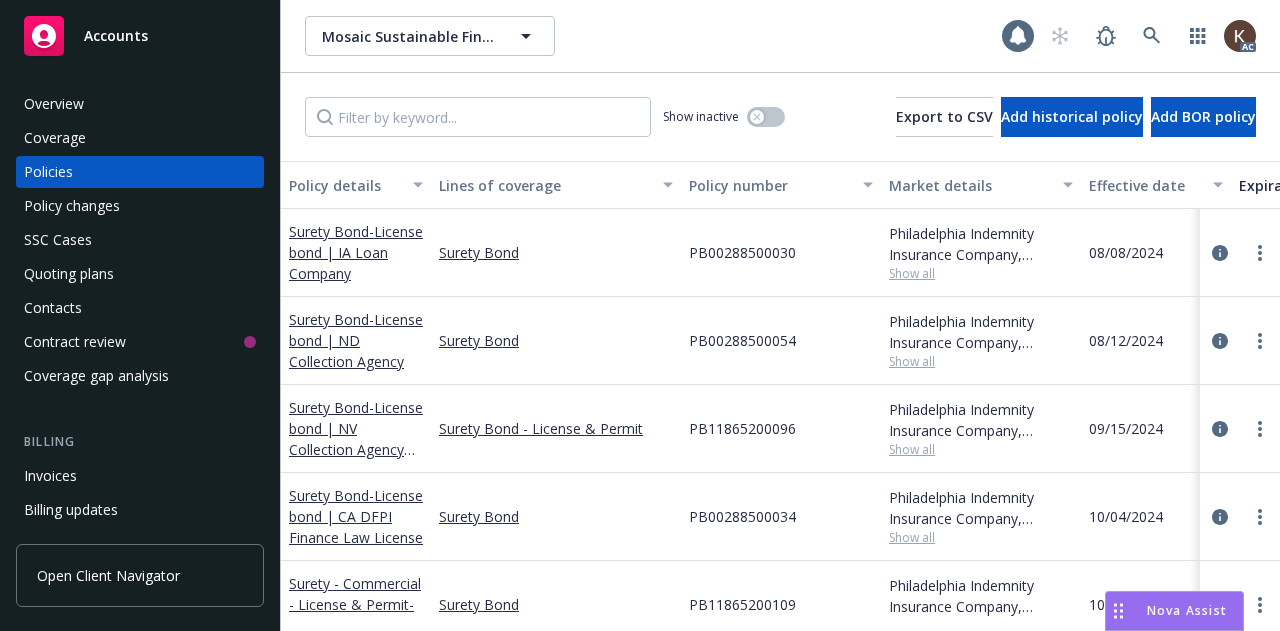 scroll, scrollTop: 0, scrollLeft: 0, axis: both 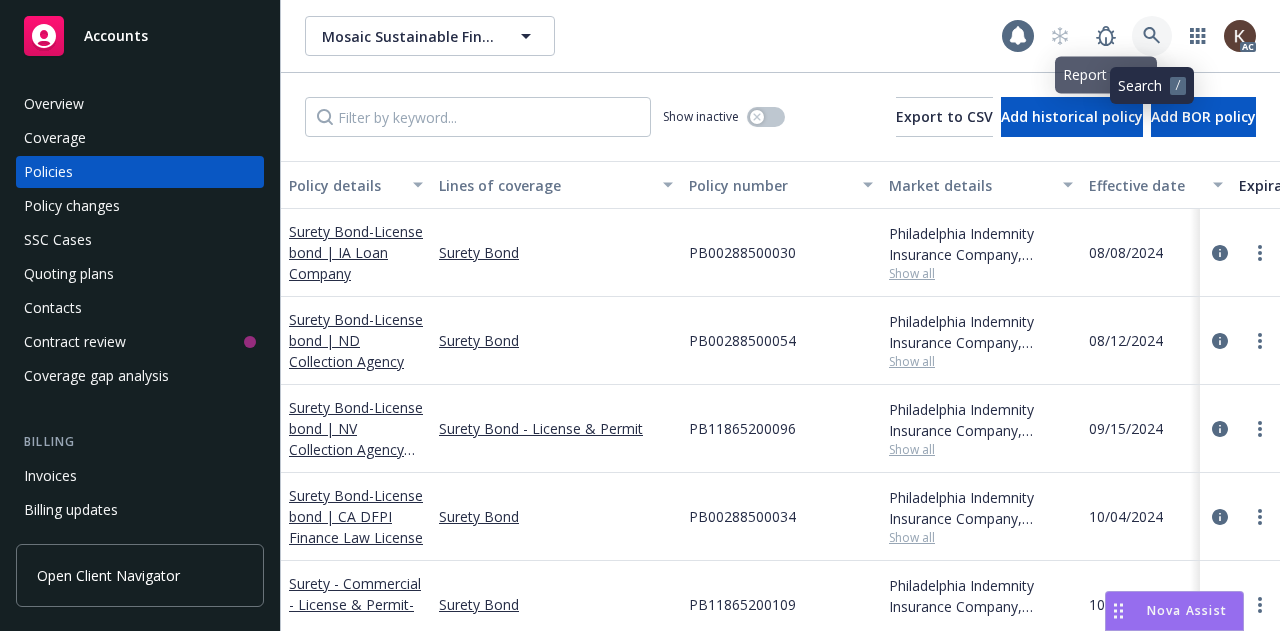 click 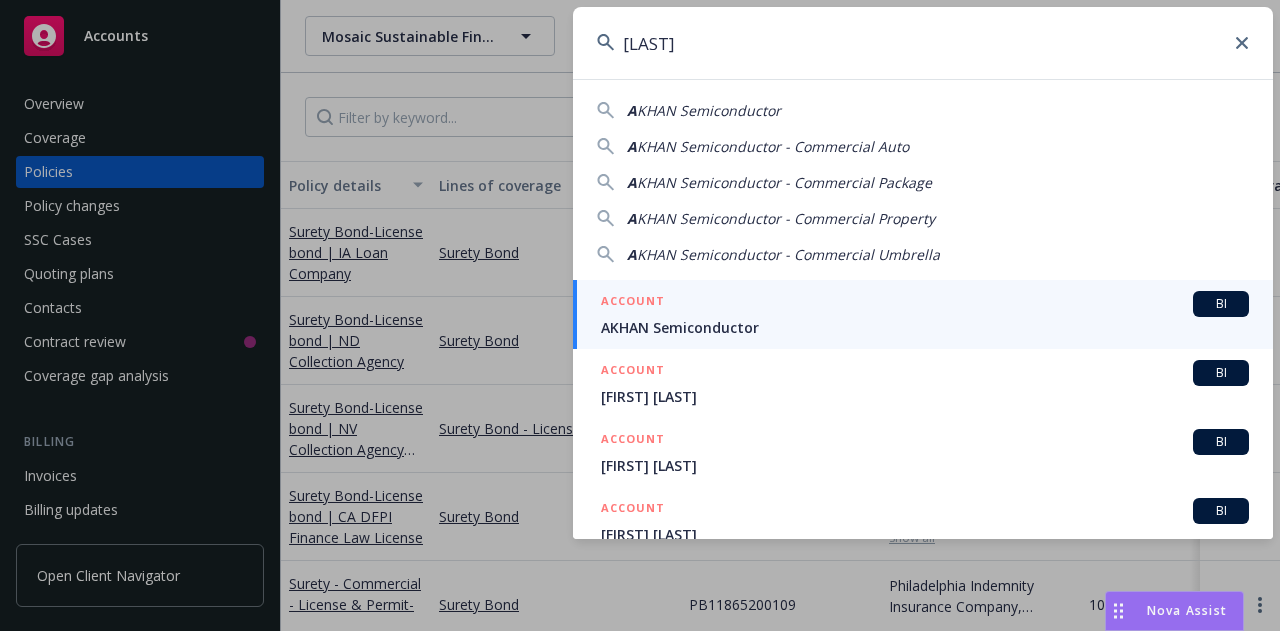 type on "[LAST]" 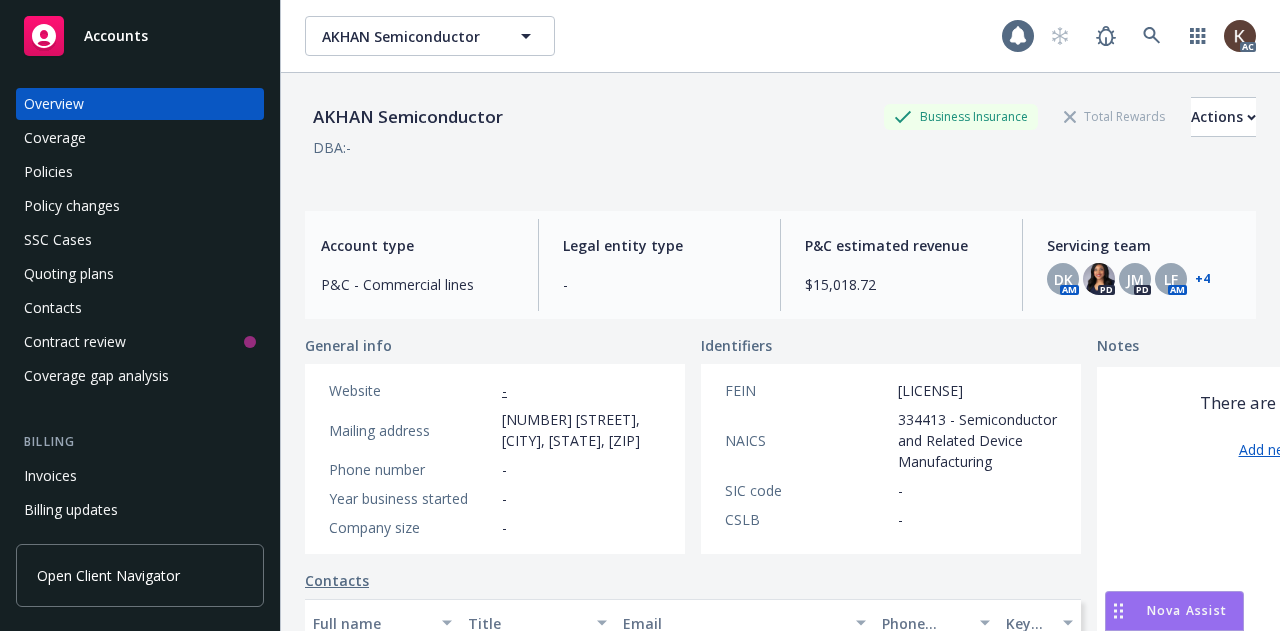 click on "Policies" at bounding box center (48, 172) 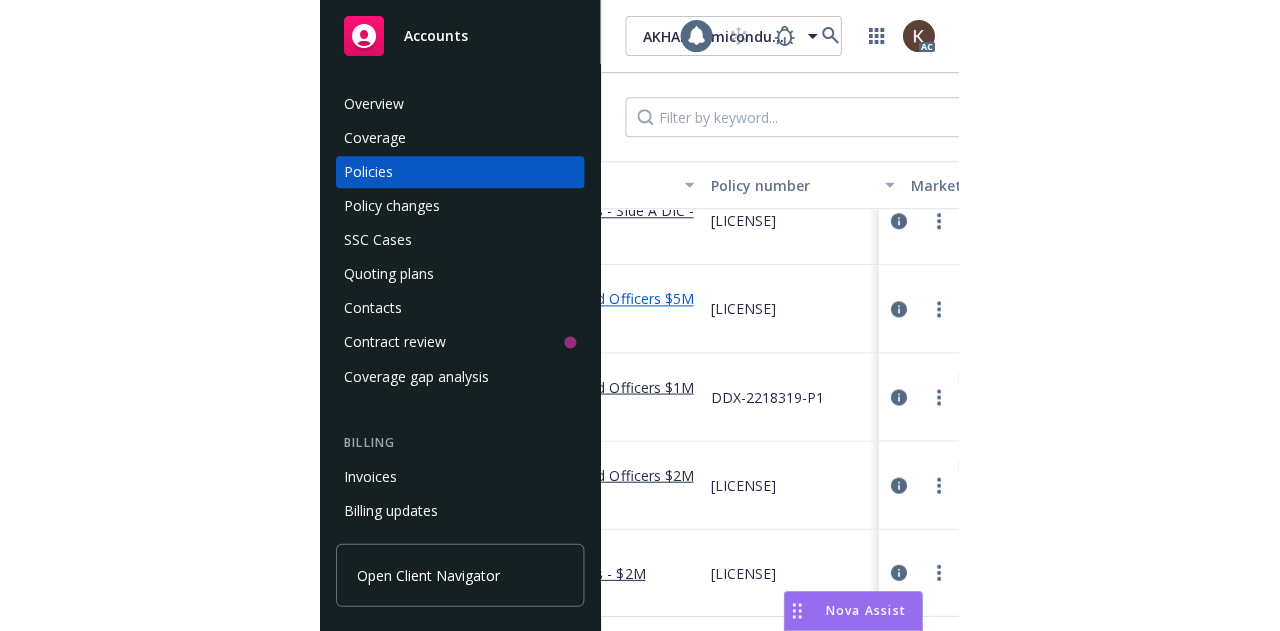 scroll, scrollTop: 133, scrollLeft: 326, axis: both 